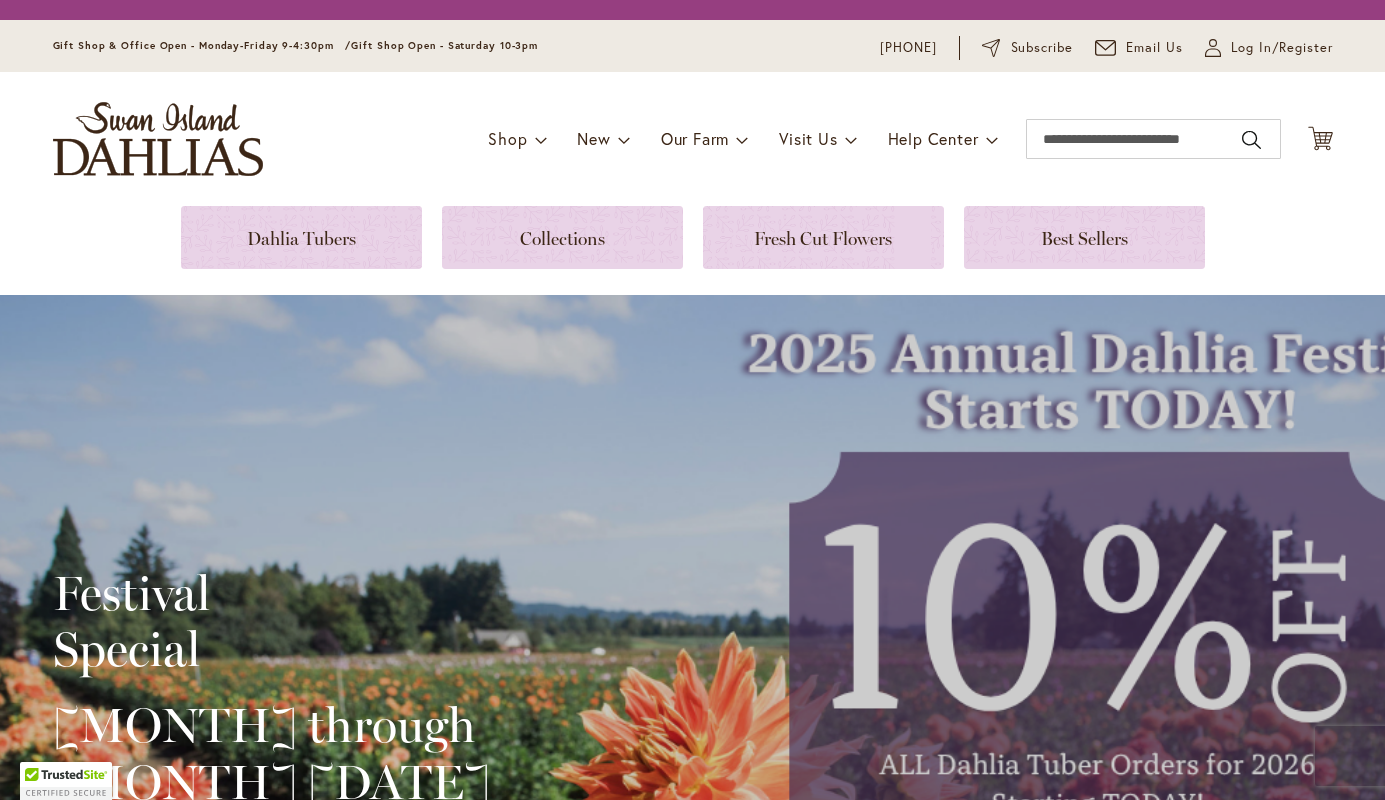 scroll, scrollTop: 0, scrollLeft: 0, axis: both 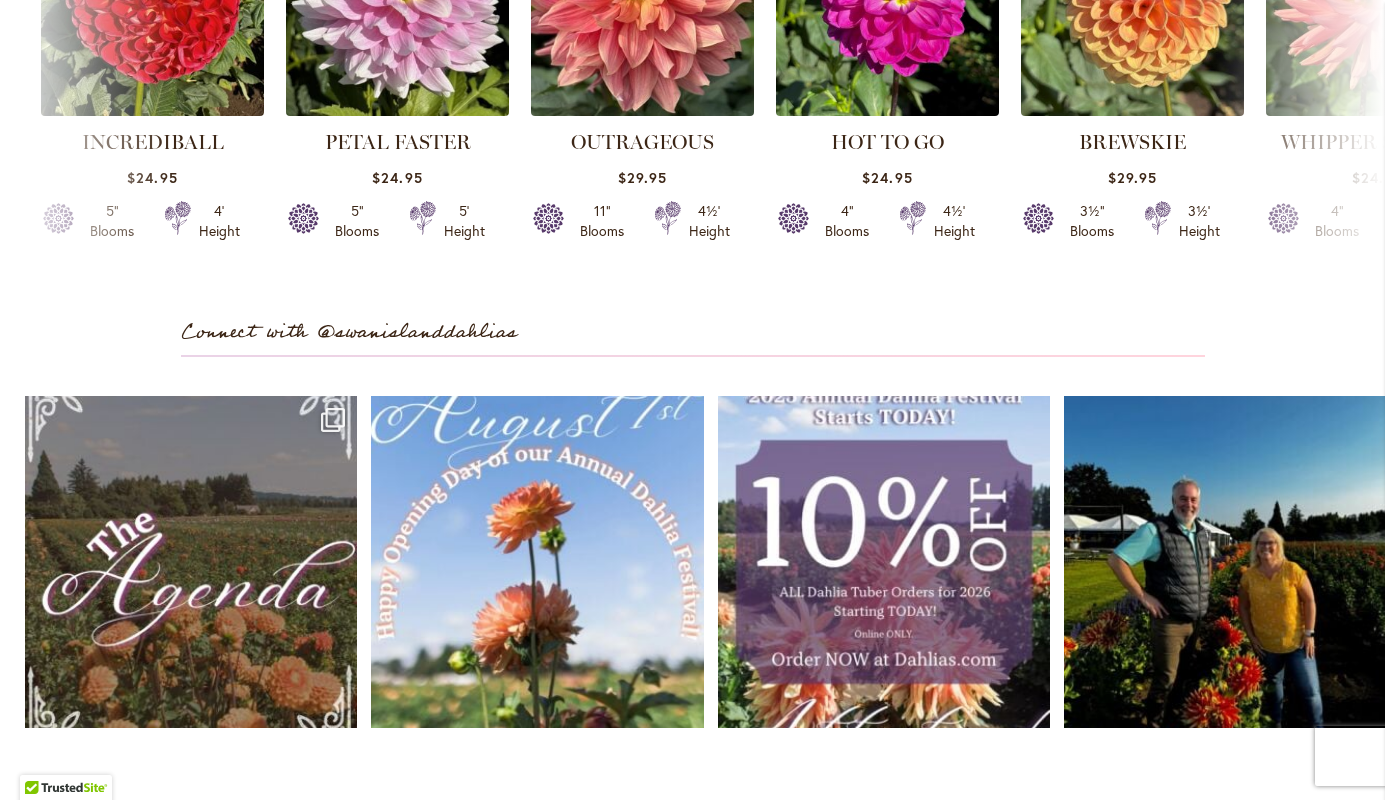 click on "Open" at bounding box center (191, 562) 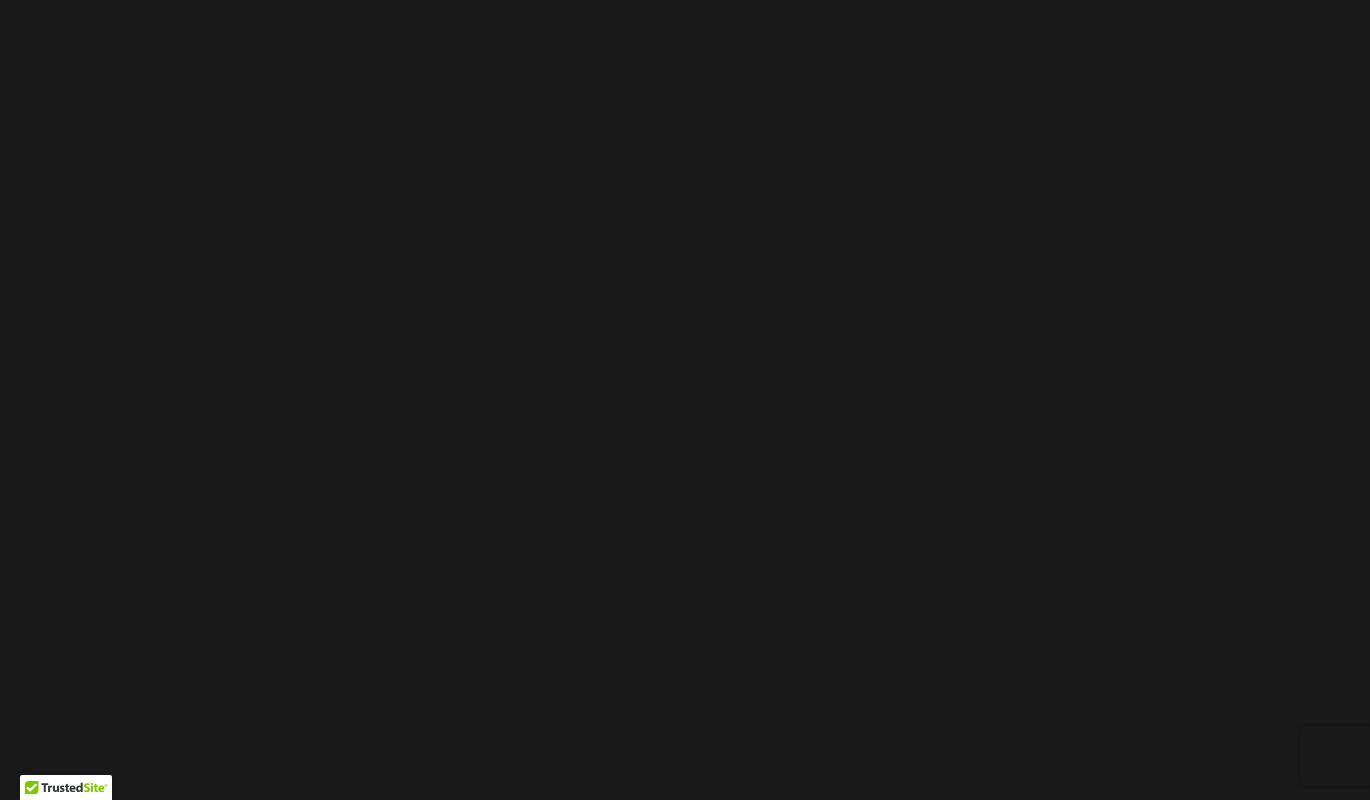 click on "Next Slide" at bounding box center (981, -5162) 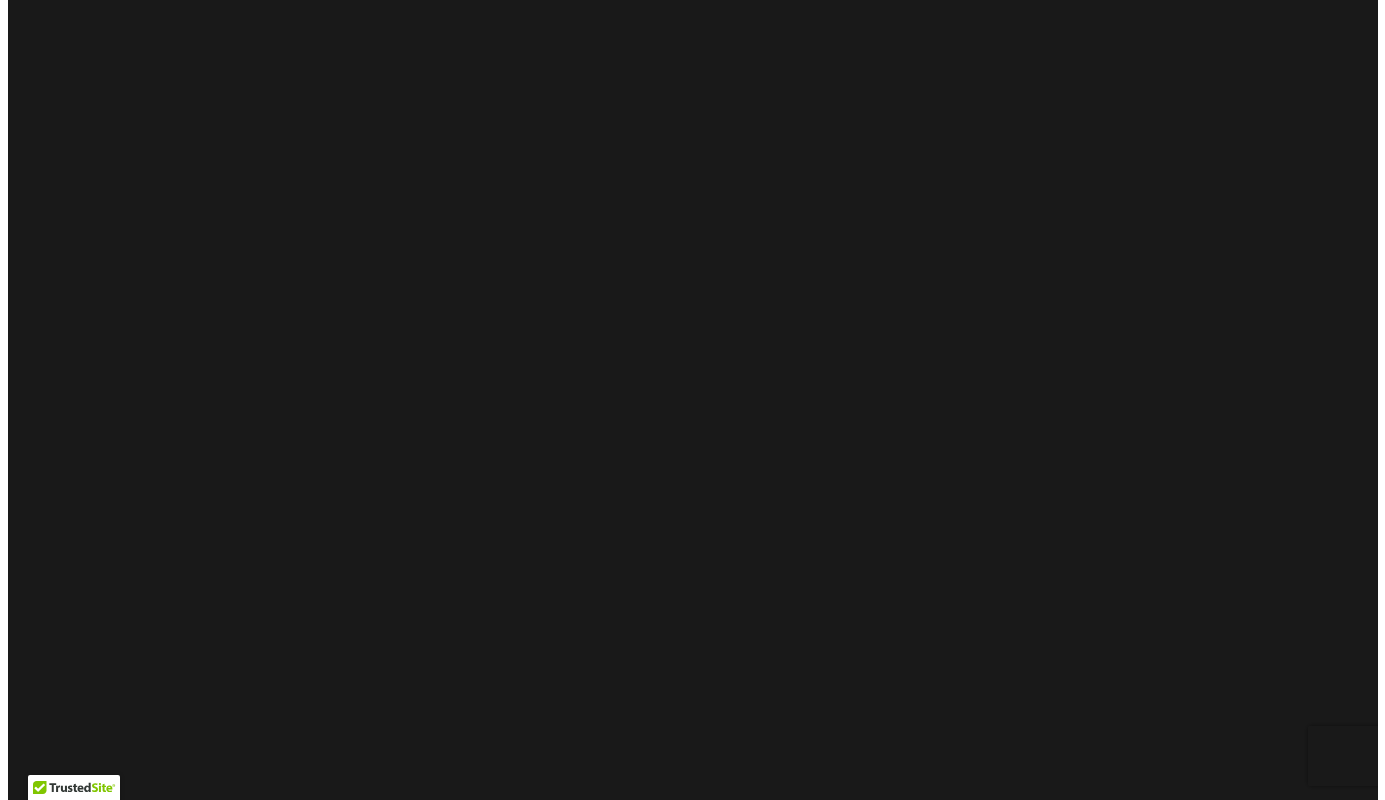 scroll, scrollTop: 0, scrollLeft: 0, axis: both 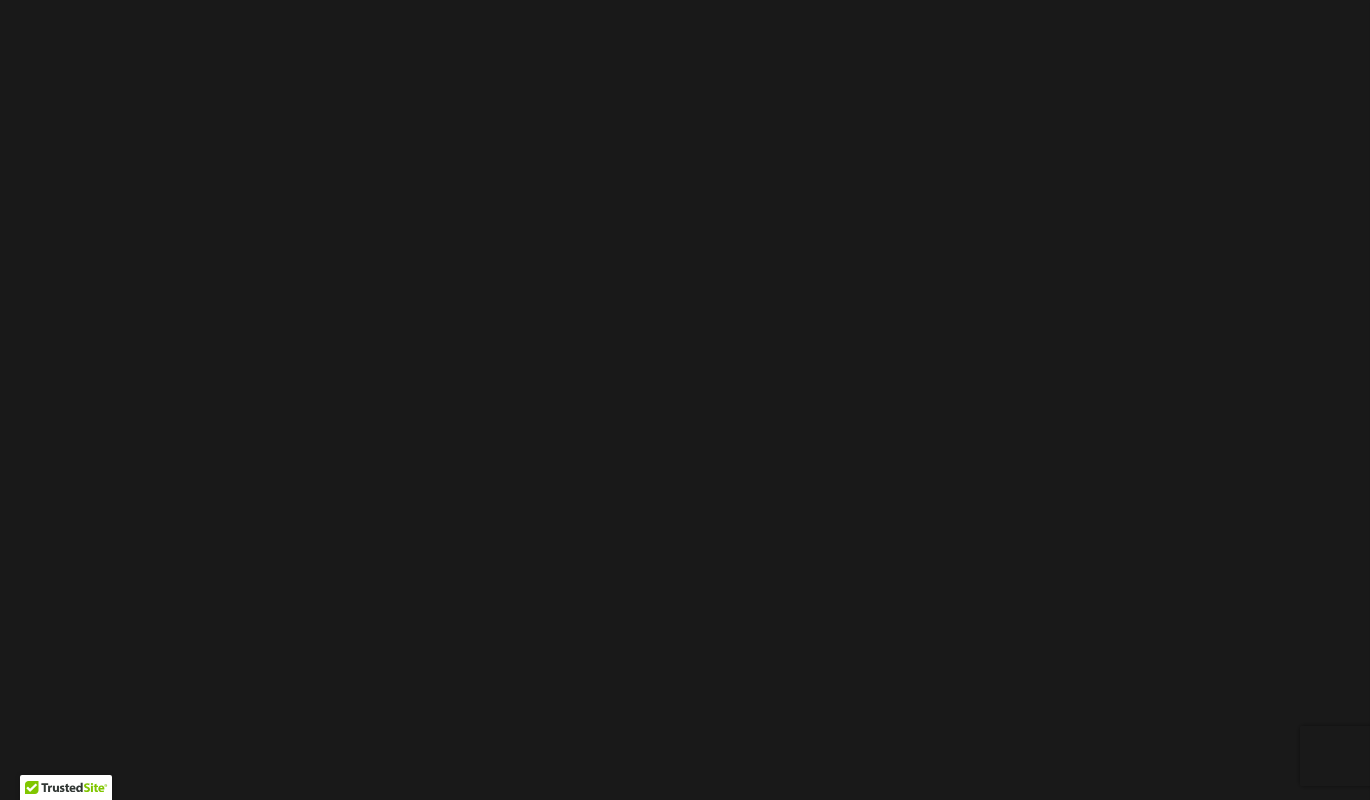 click on "Previous Slide Next Slide @swanislanddahlias   Opening day of our Annual Dahlia Festival is only 4 Days Away!!!!! Join Us on Friday, [DATE] for the first day to stroll our dahlia fields, shop in The Mercantile, purchase fresh cut dahlia bunches, take a class with local artists, indulge in delicious food trucks, and enjoy our wonderful fun events happening on farm grounds through the months of [MONTH] & [MONTH]!!🌸
Join us all [MONTH] & [MONTH]!🤗
[MONTH] & [MONTH] Hours:
[DAY] - [DAY], [TIME] - [TIME]
We can’t wait!!☀️🥰🌸
#canbyoregon   #portlandoregon   #oregon   #shopsmall   #shoplocal   #shopsmallbusiness   #shop   #shopnow   #shopping   #dahlias   #dahliasofinstagram   #dahliaseason 8 / 8 Share Facebook Twitter Linkedin Pinterest Email Instagram Hide photo (admin) Add ID to the  Hide Specific Photos  setting:  sbi_18061836335337507" at bounding box center (685, -5029) 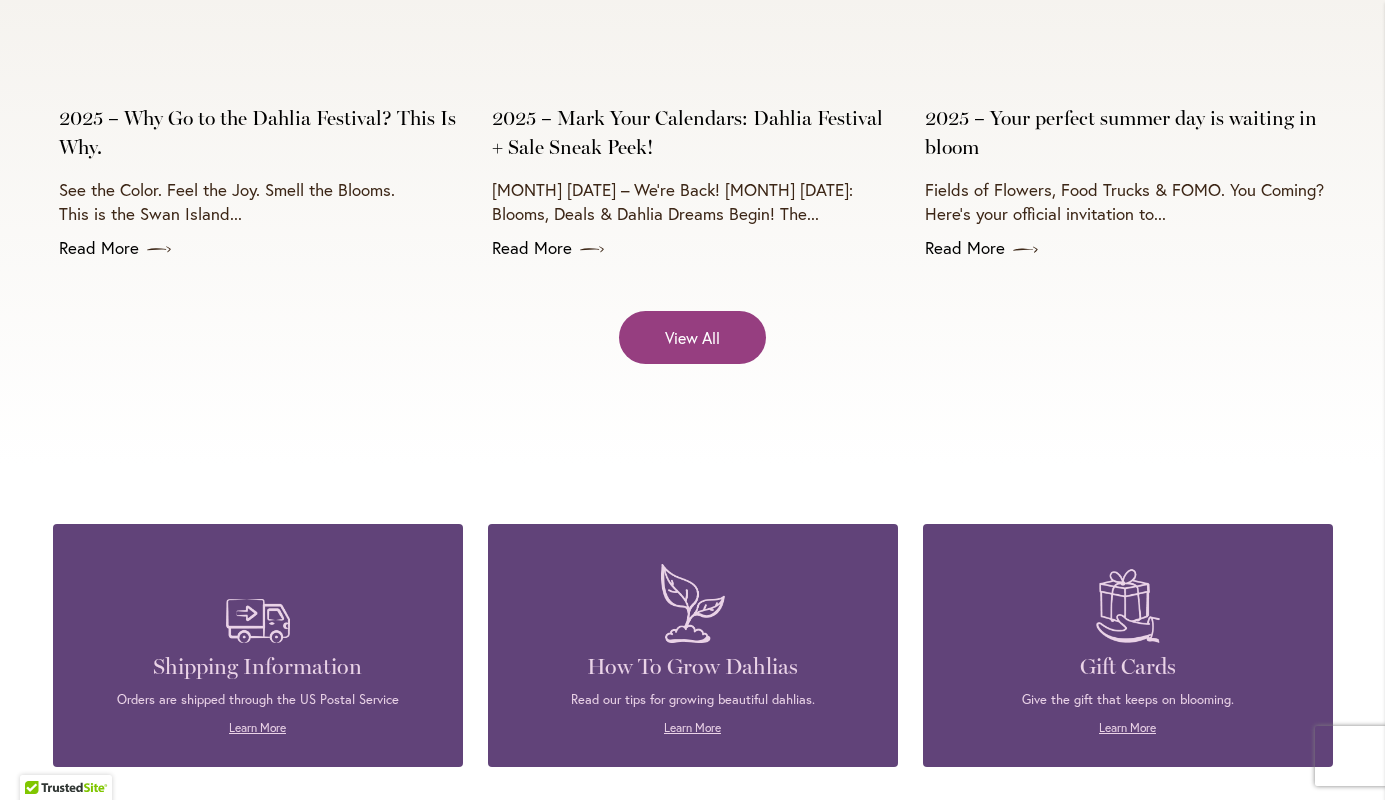 scroll, scrollTop: 8000, scrollLeft: 0, axis: vertical 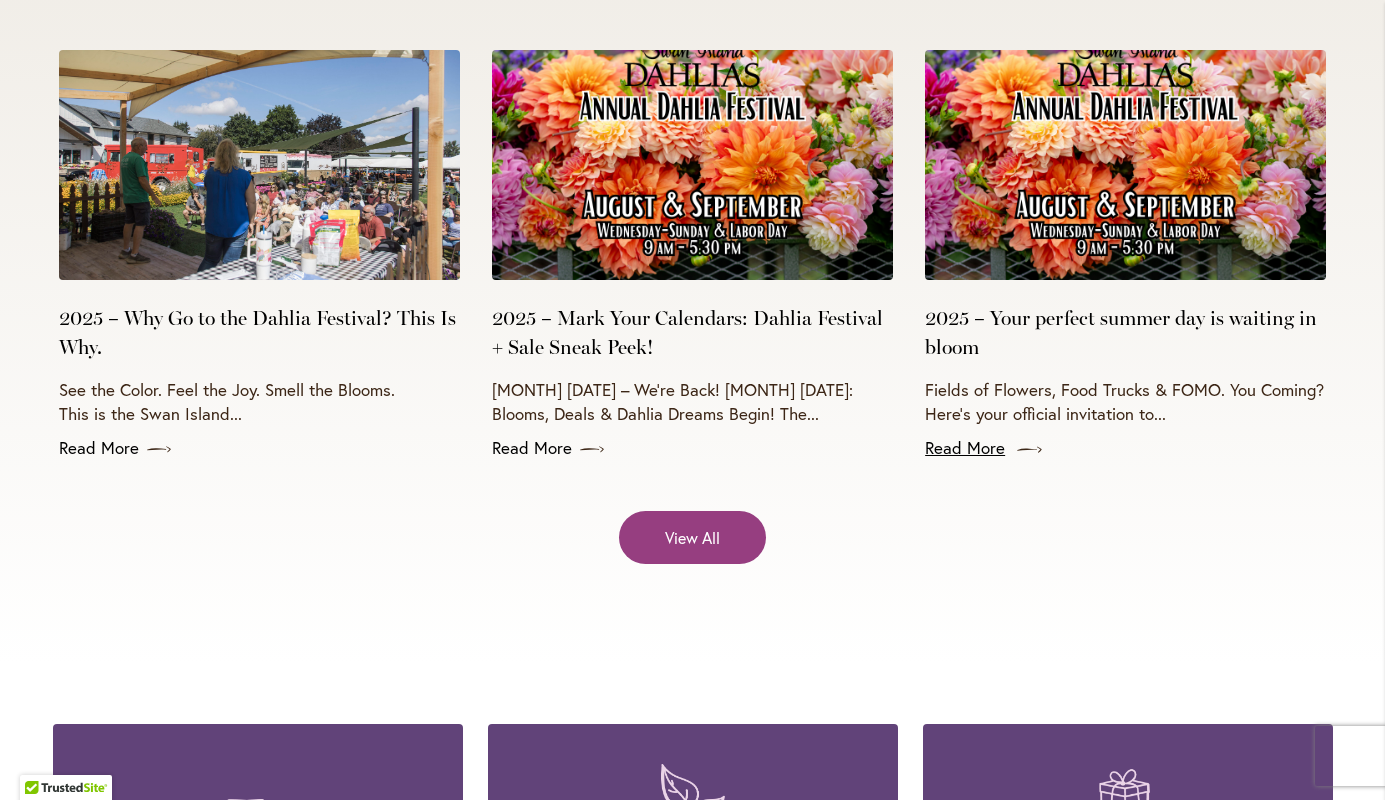 click on "Read More" at bounding box center (1125, 448) 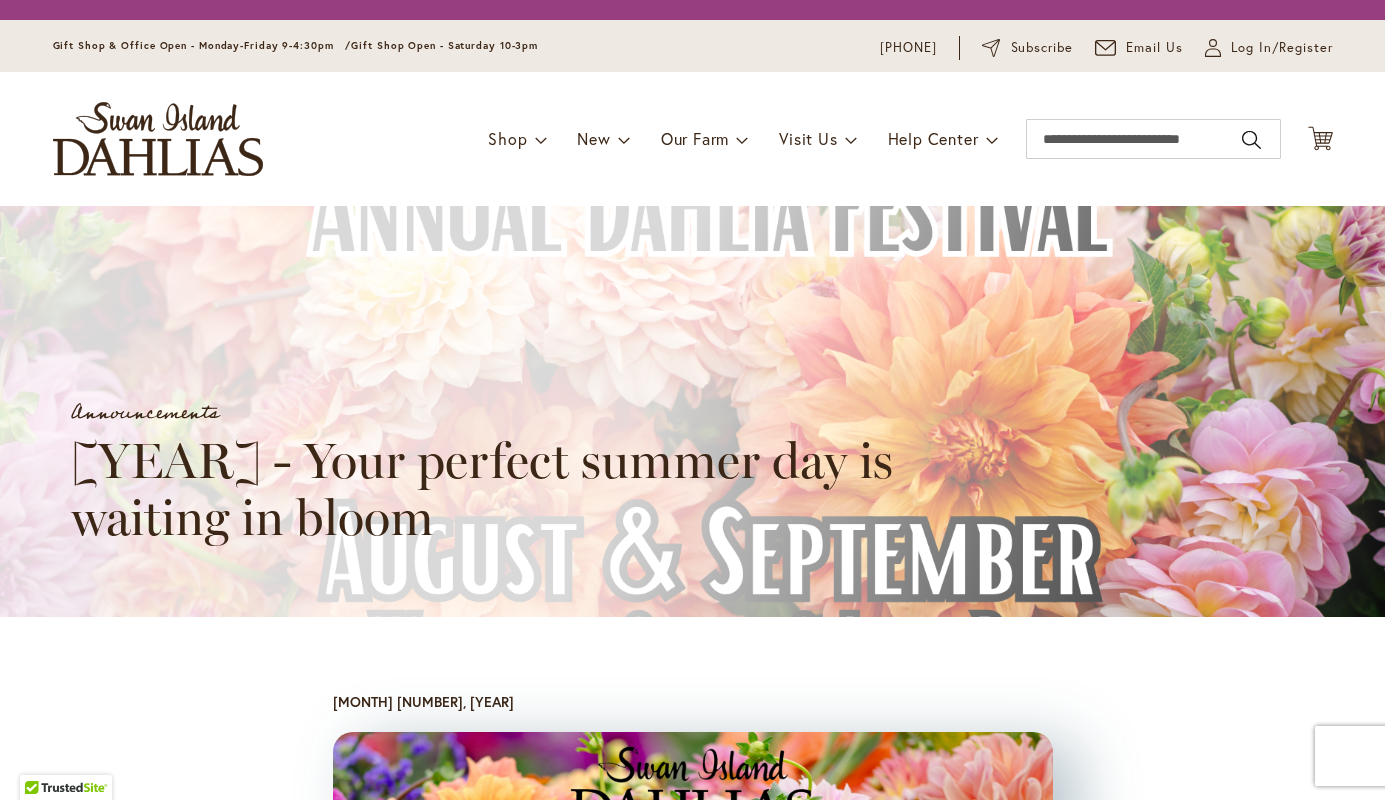 scroll, scrollTop: 0, scrollLeft: 0, axis: both 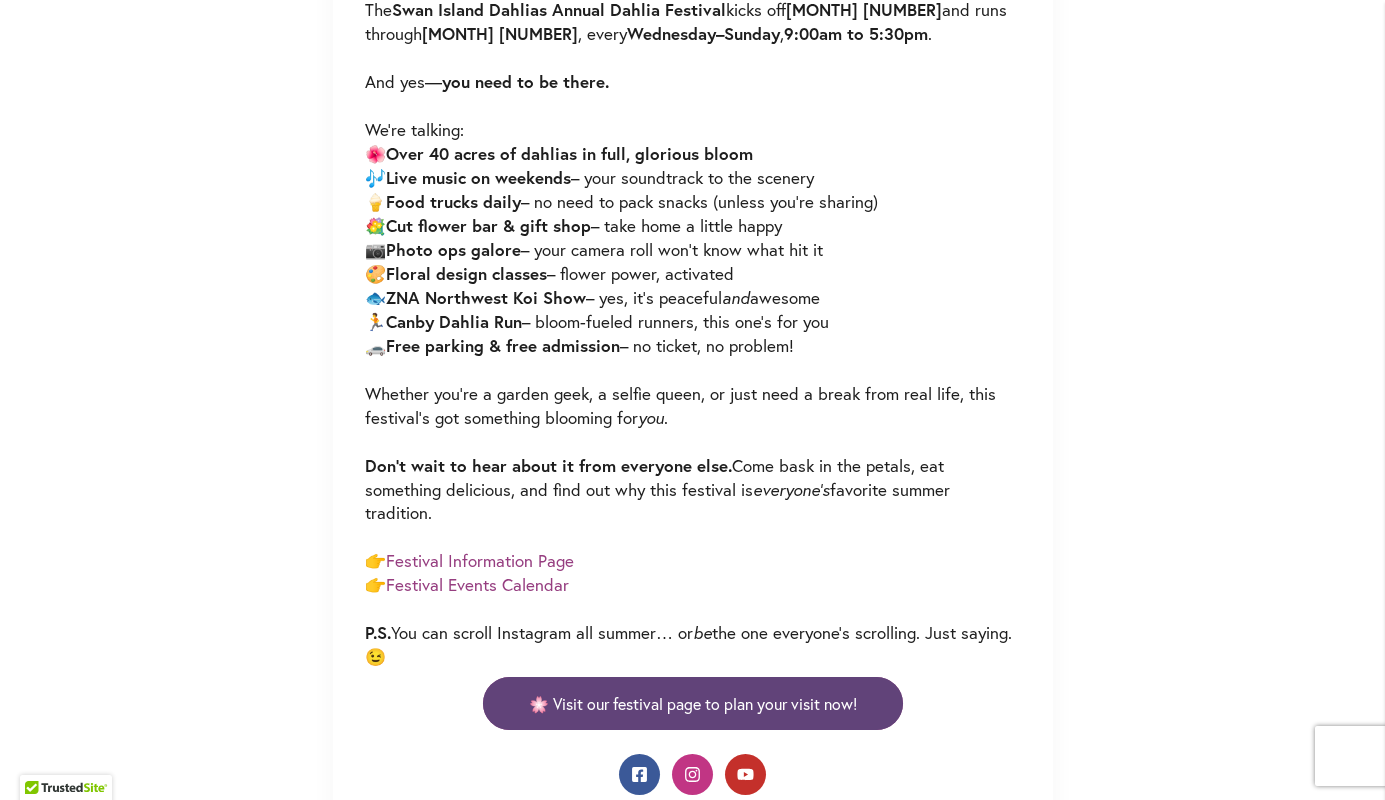 click on "🌸 Visit our festival page to plan your visit now!" at bounding box center (693, 703) 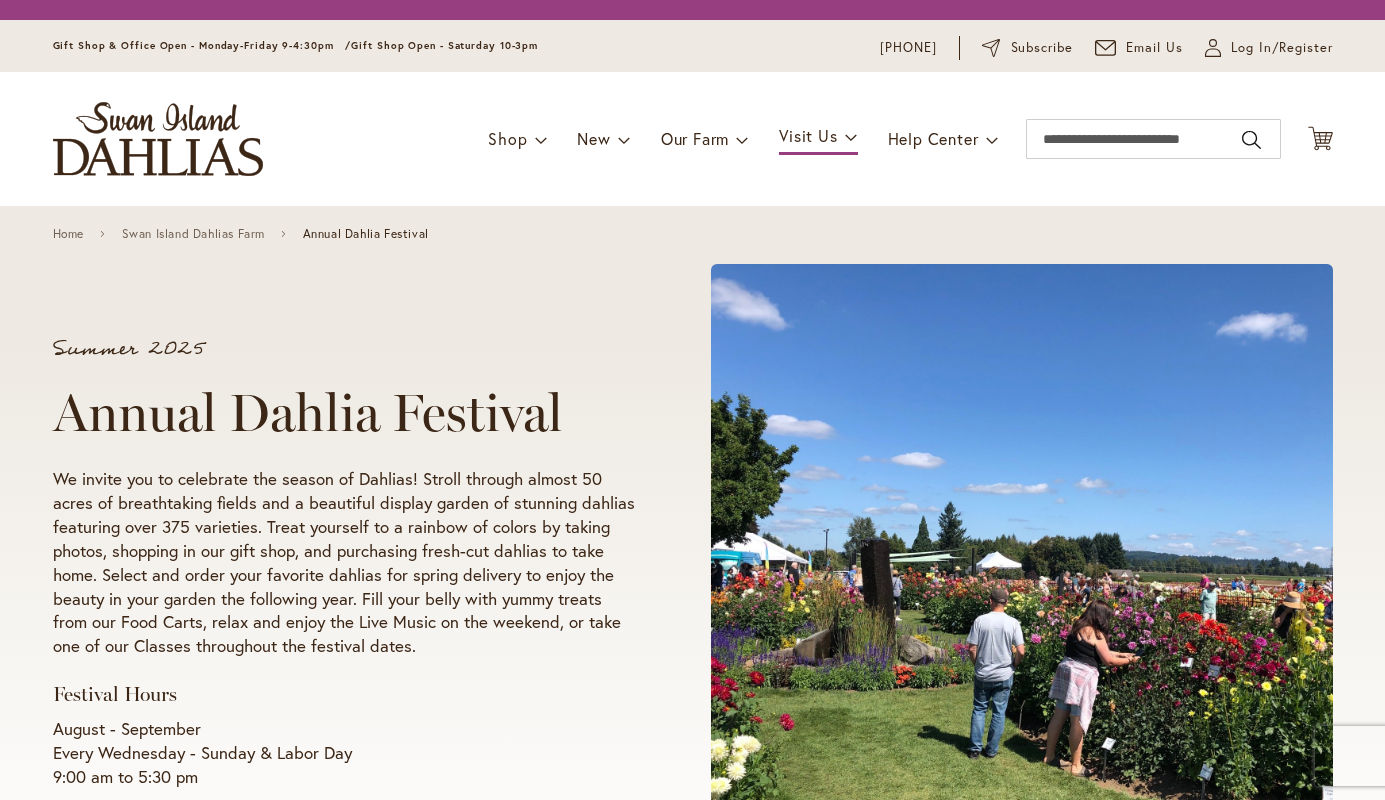 scroll, scrollTop: 0, scrollLeft: 0, axis: both 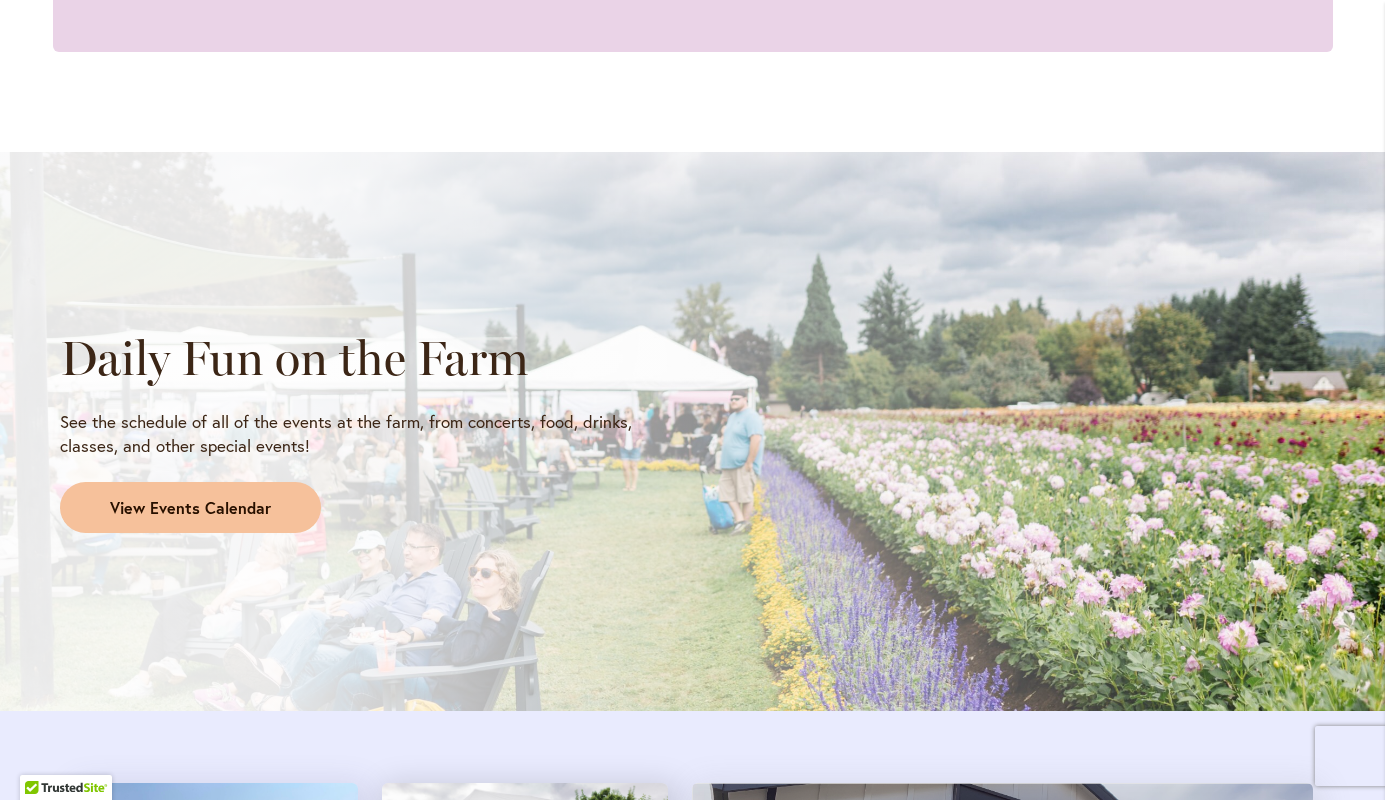 click on "View Events Calendar" at bounding box center [190, 508] 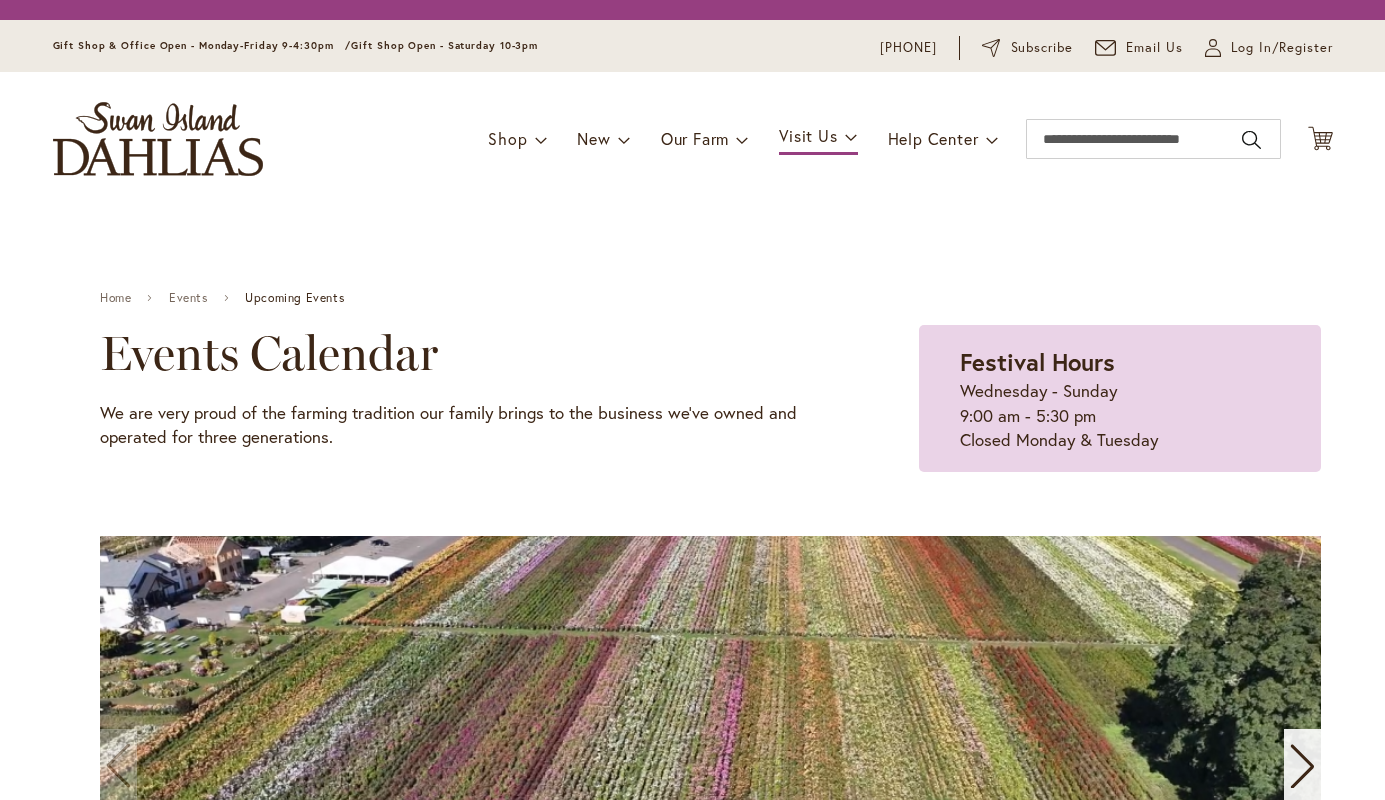 scroll, scrollTop: 0, scrollLeft: 0, axis: both 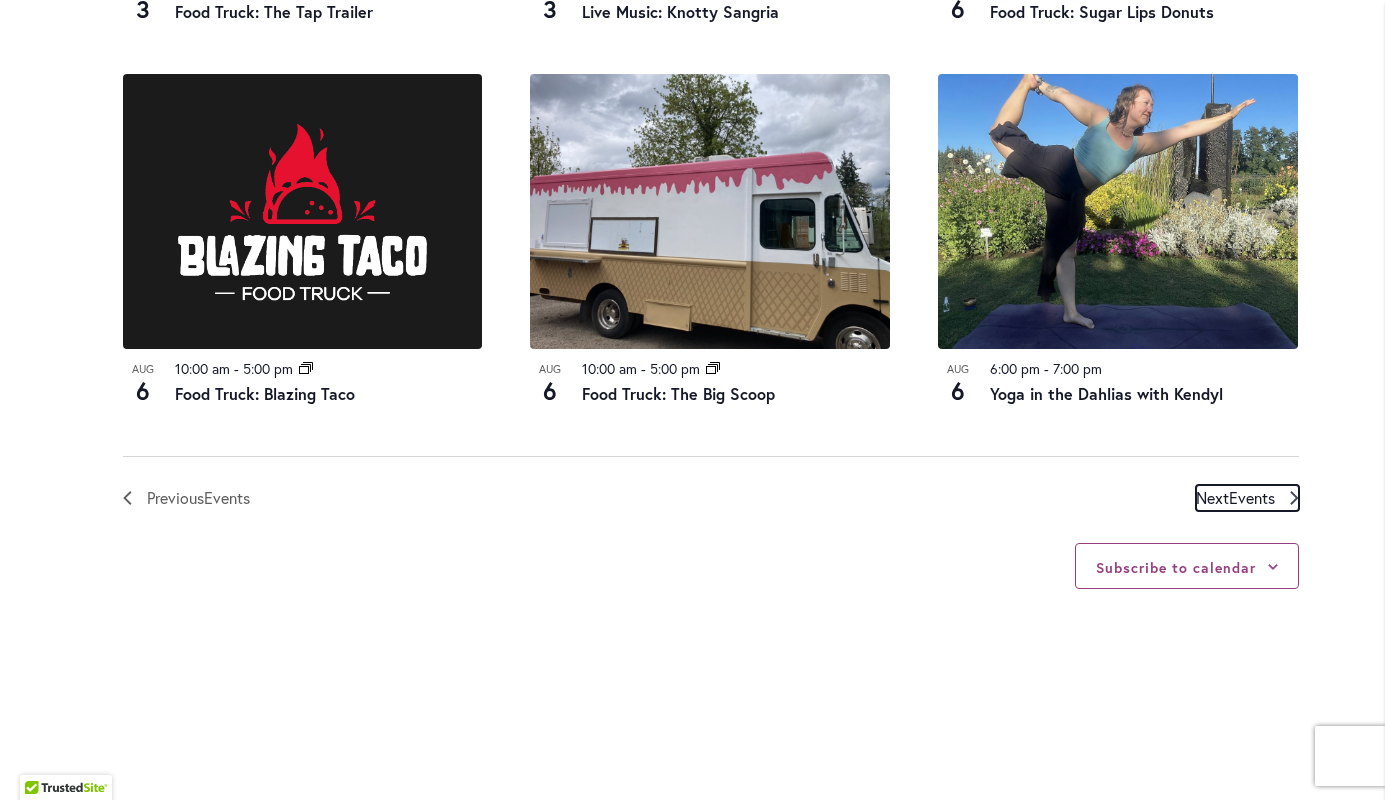 click on "Next  Events" at bounding box center (1235, 498) 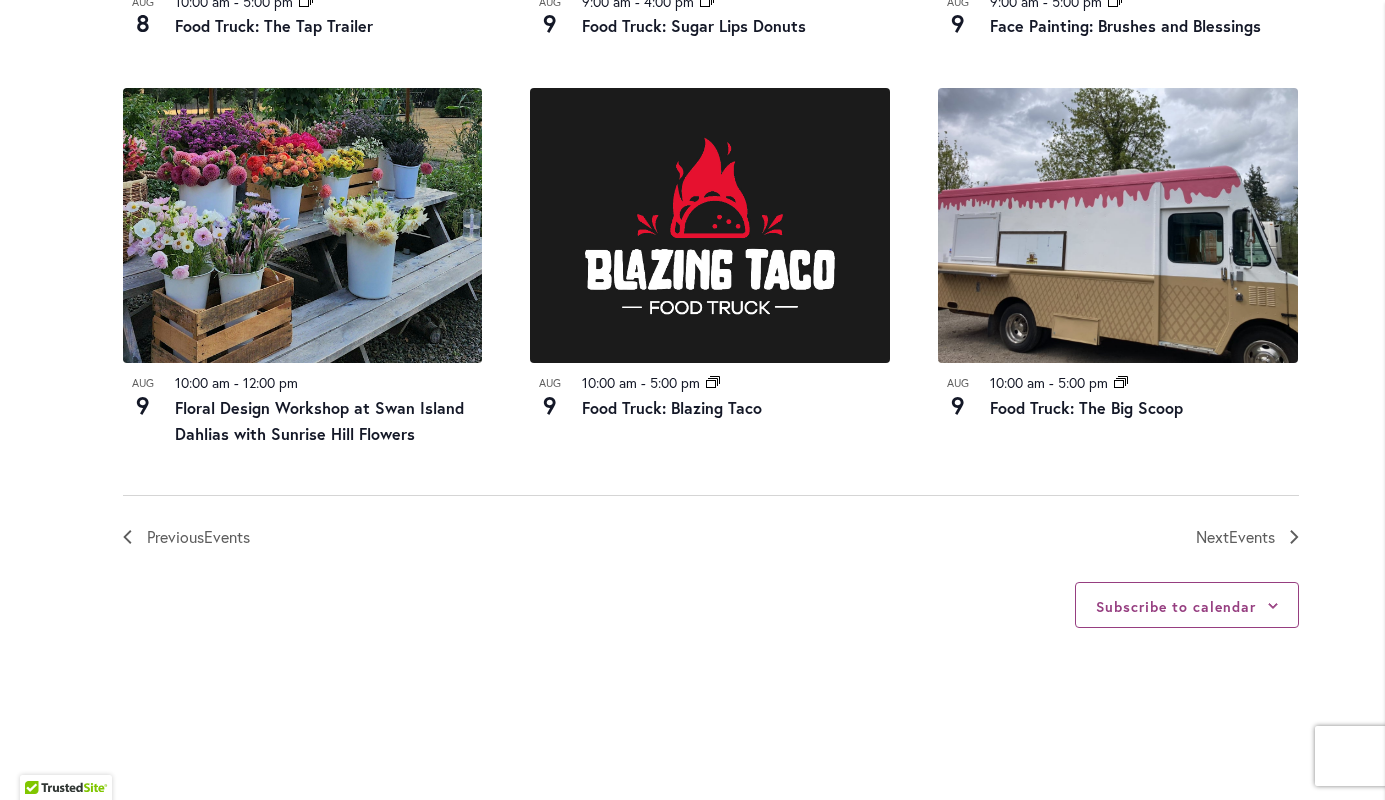 scroll, scrollTop: 2186, scrollLeft: 0, axis: vertical 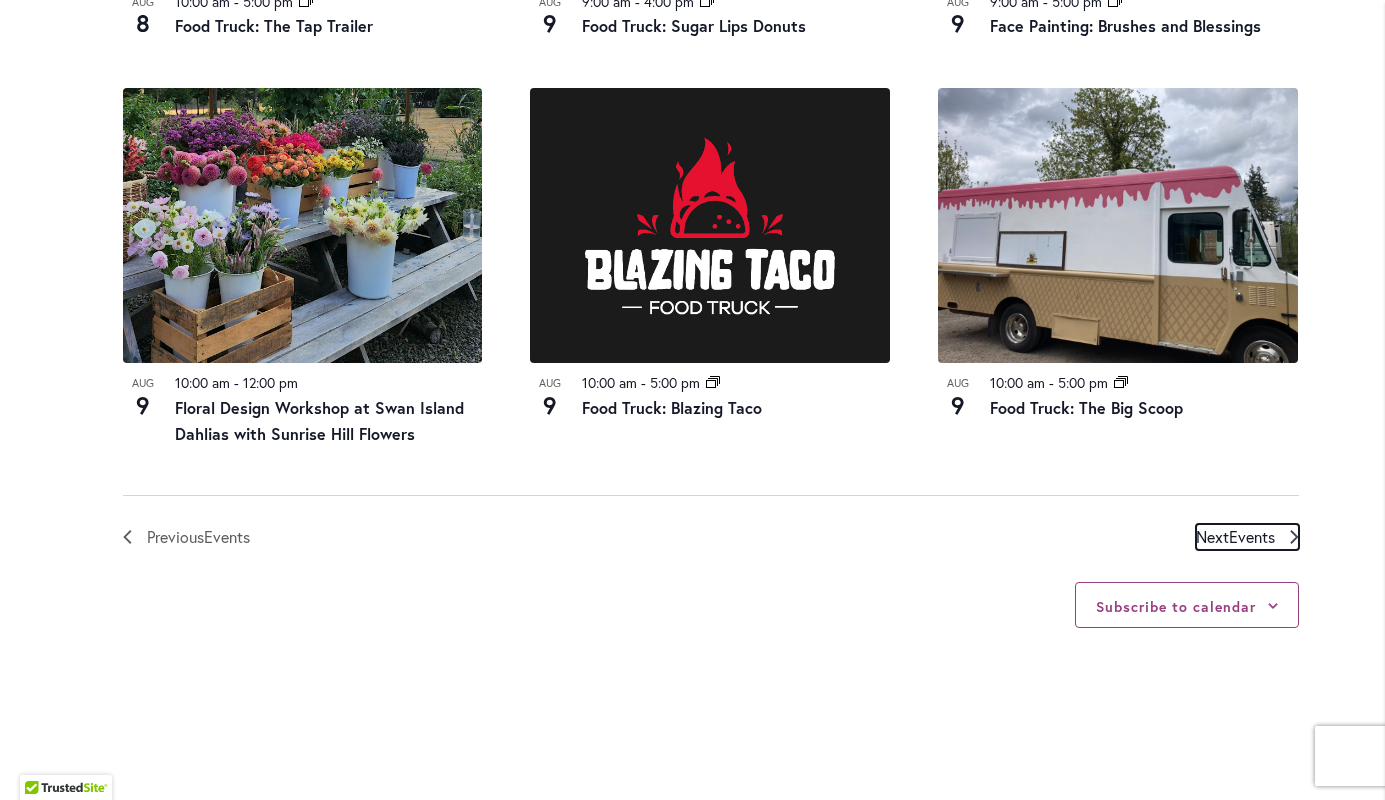 click on "Events" at bounding box center [1252, 536] 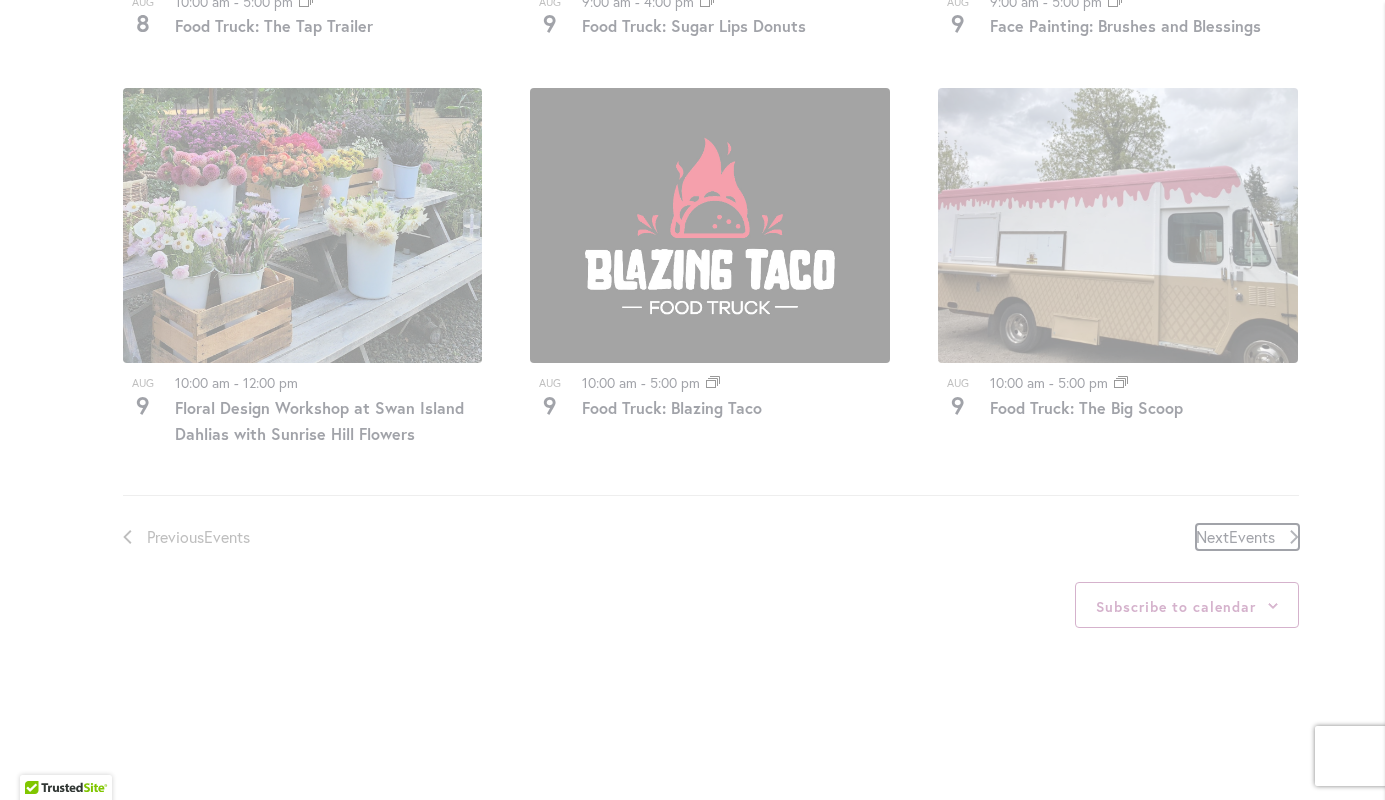 scroll, scrollTop: 986, scrollLeft: 0, axis: vertical 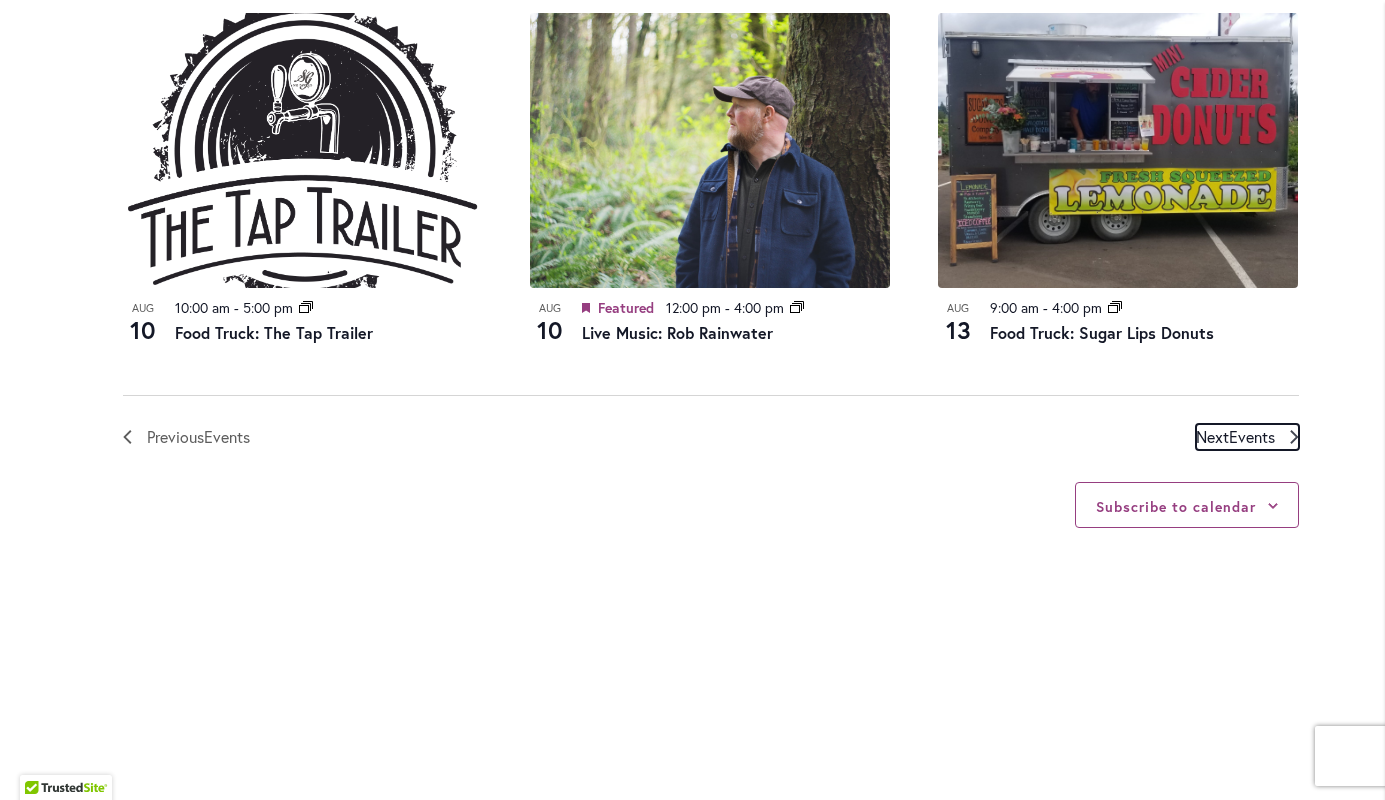 click on "Events" at bounding box center [1252, 436] 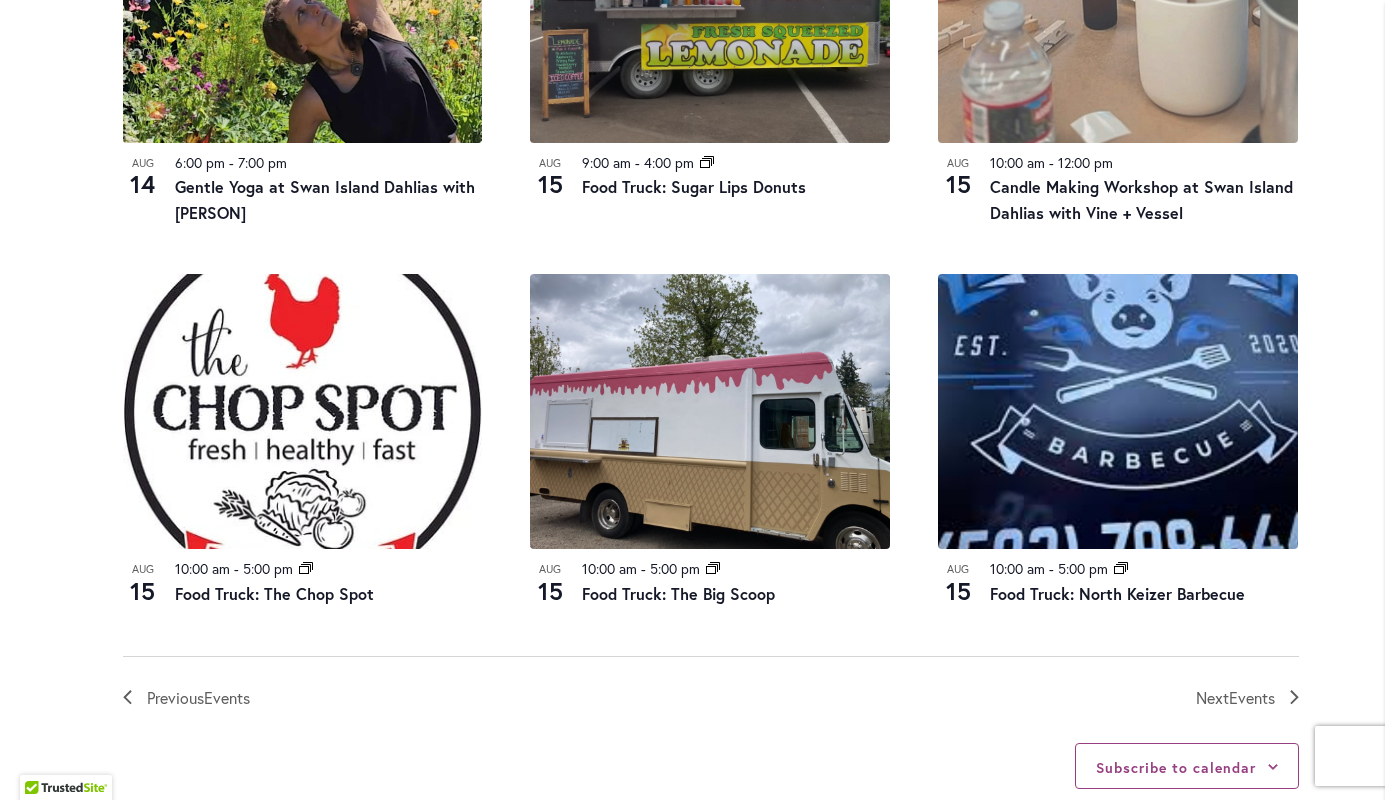 scroll, scrollTop: 2186, scrollLeft: 0, axis: vertical 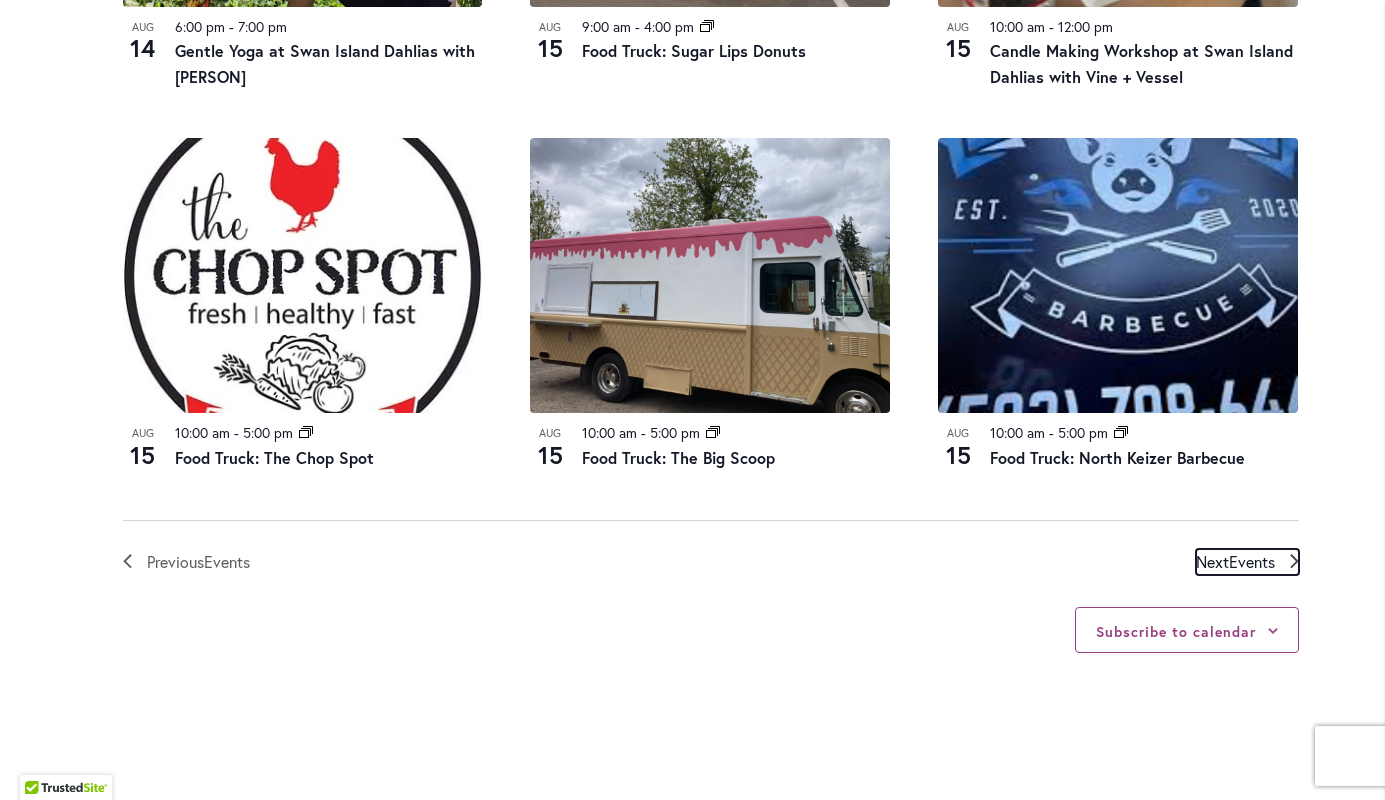 click on "Next  Events" at bounding box center (1235, 562) 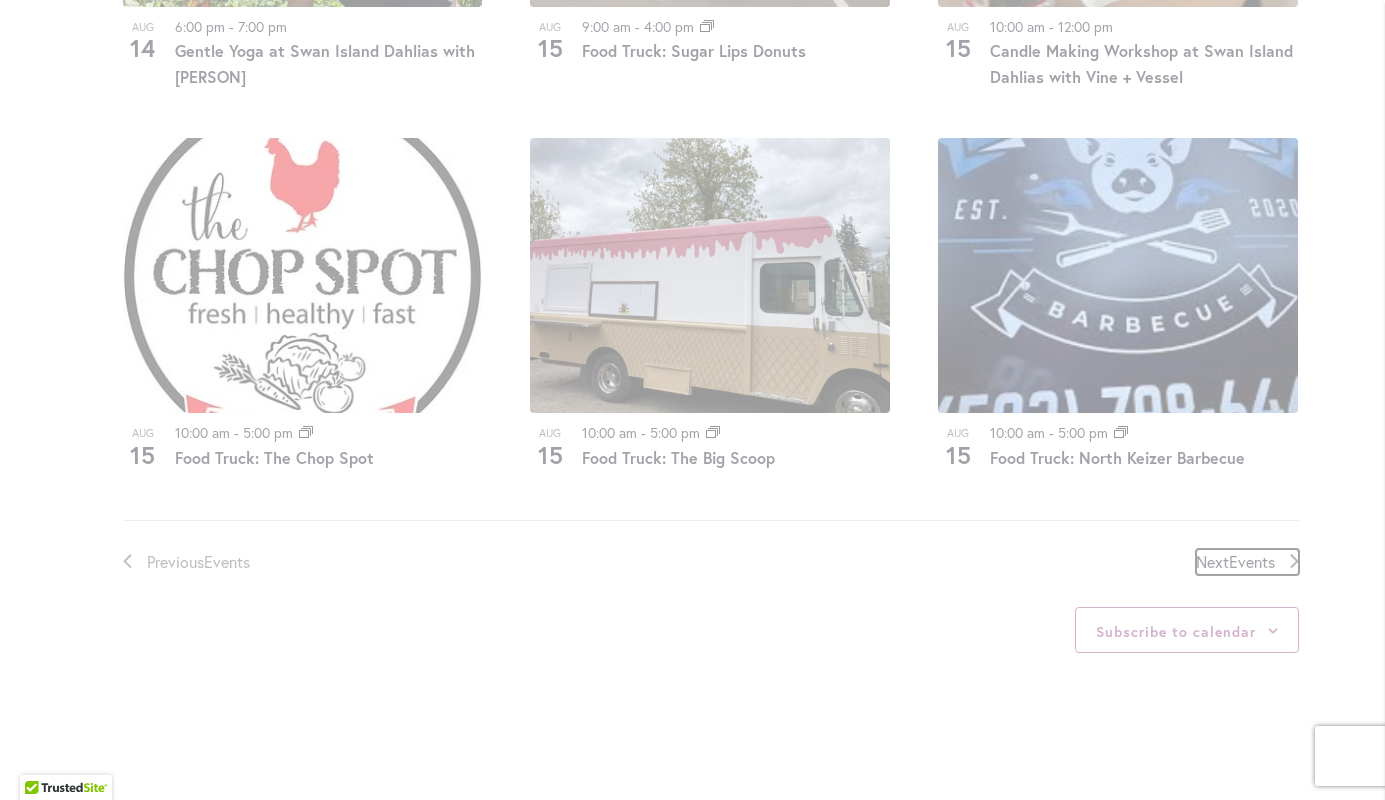 scroll, scrollTop: 986, scrollLeft: 0, axis: vertical 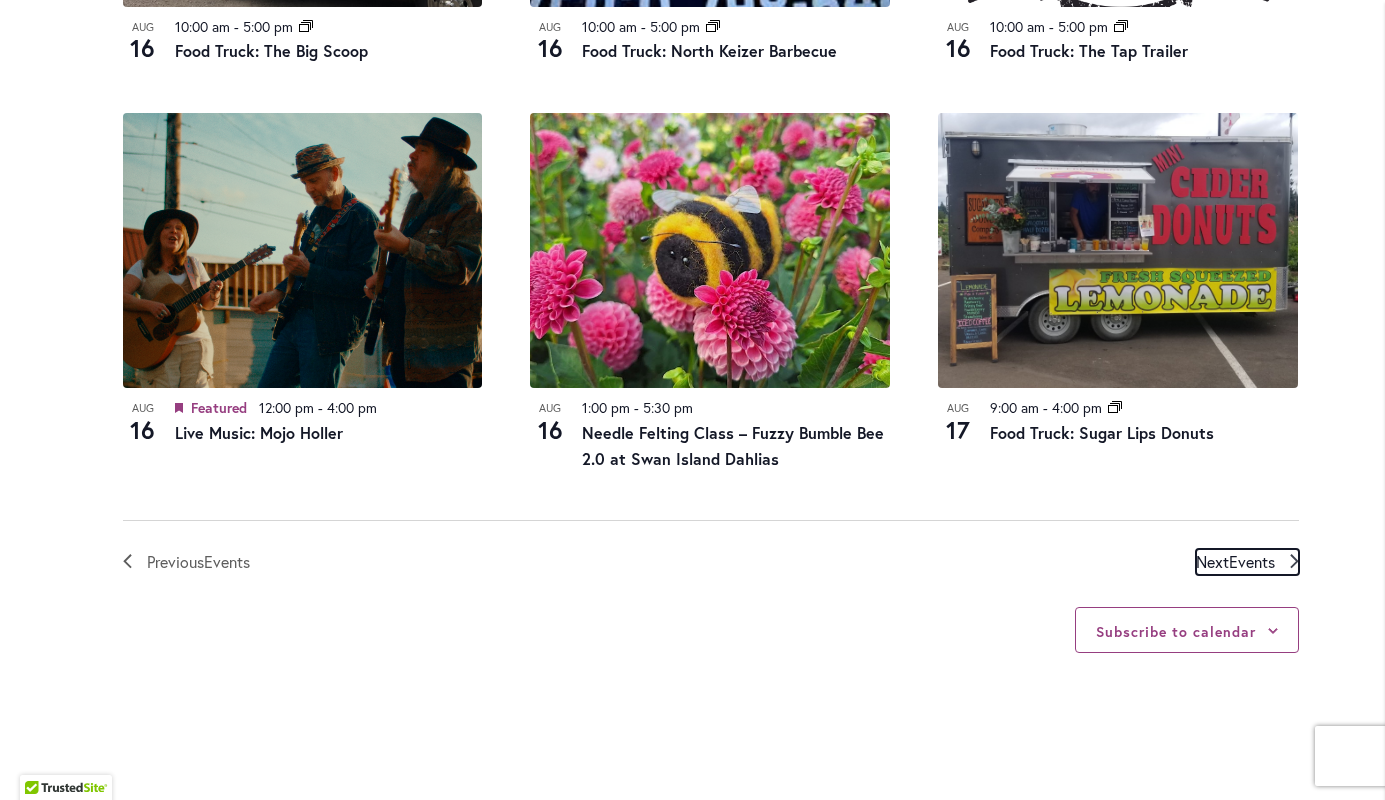 click on "Next  Events" at bounding box center [1235, 562] 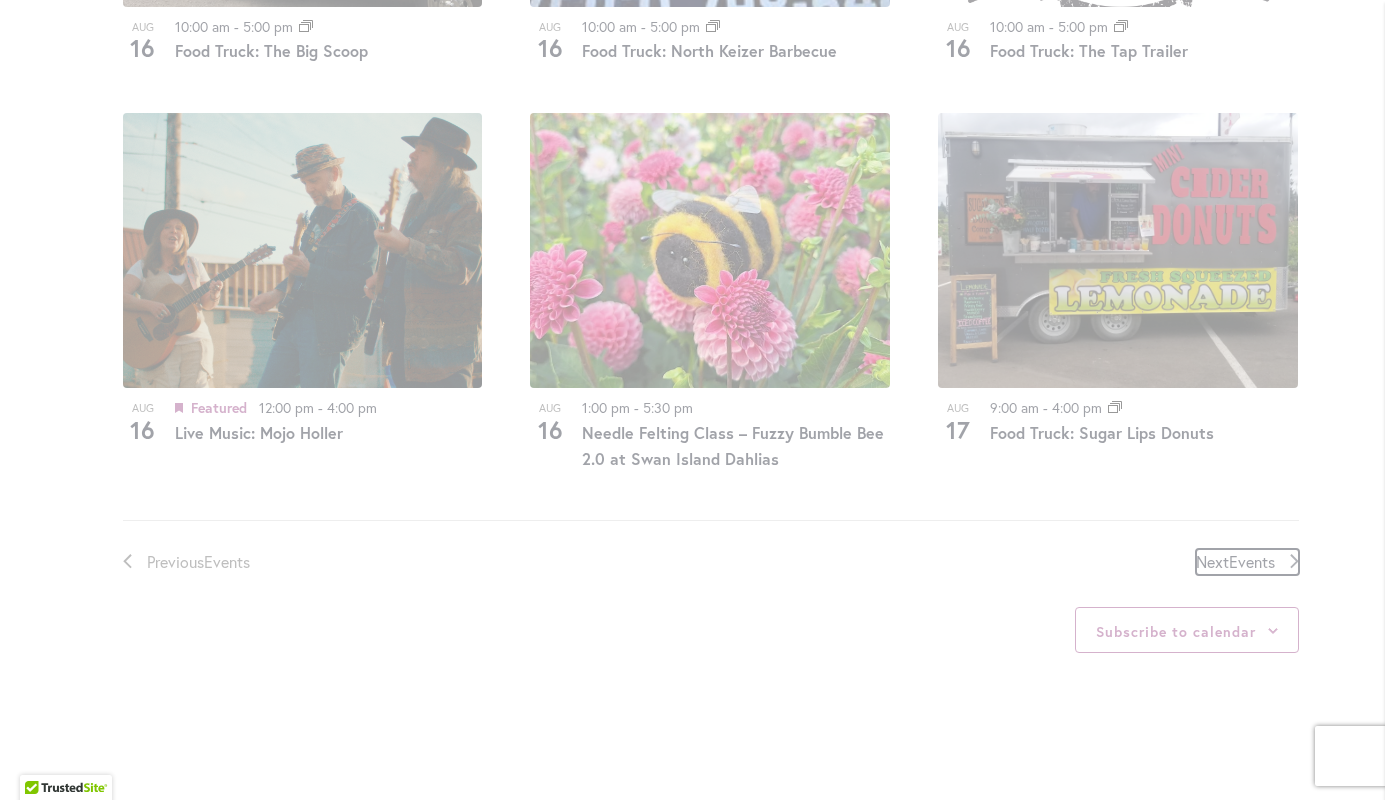 scroll, scrollTop: 986, scrollLeft: 0, axis: vertical 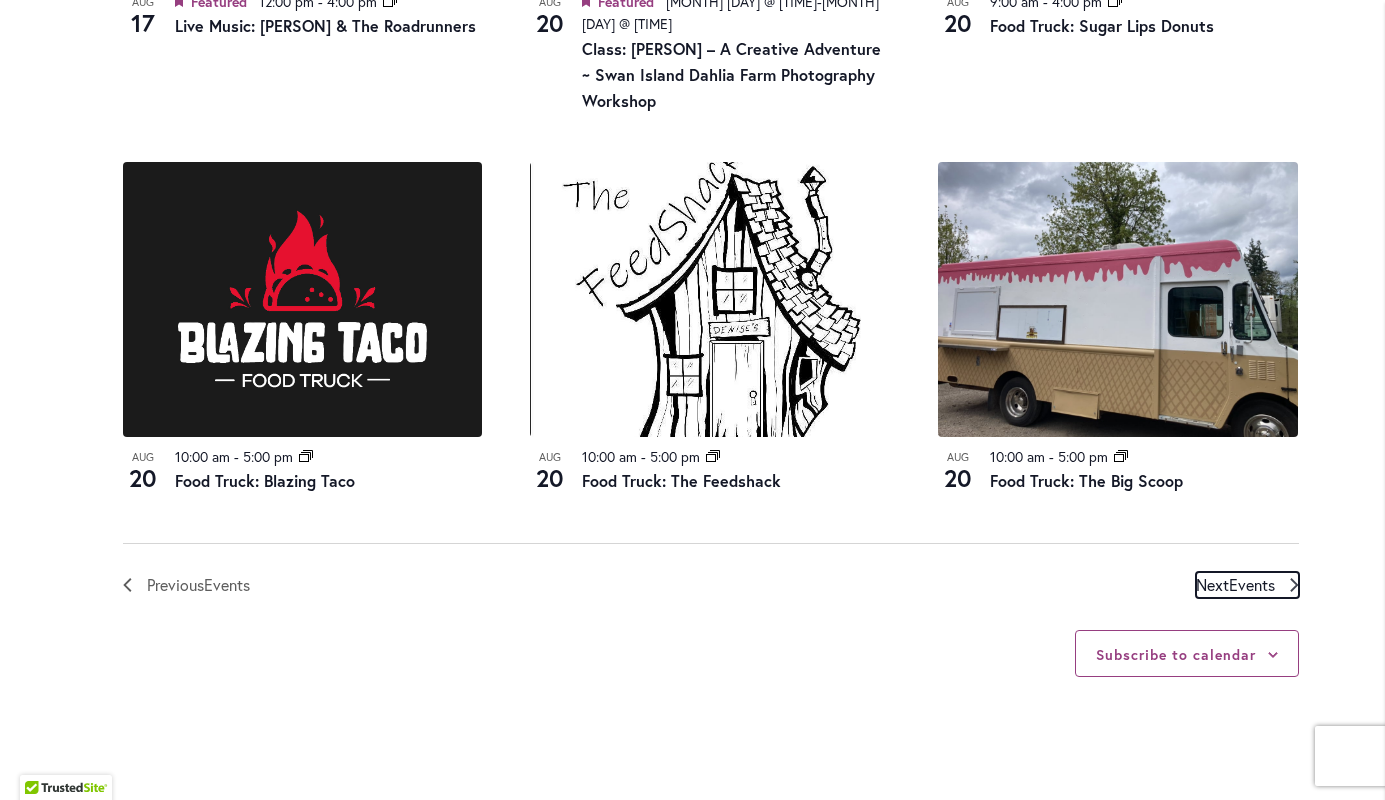 click on "Next  Events" at bounding box center [1235, 585] 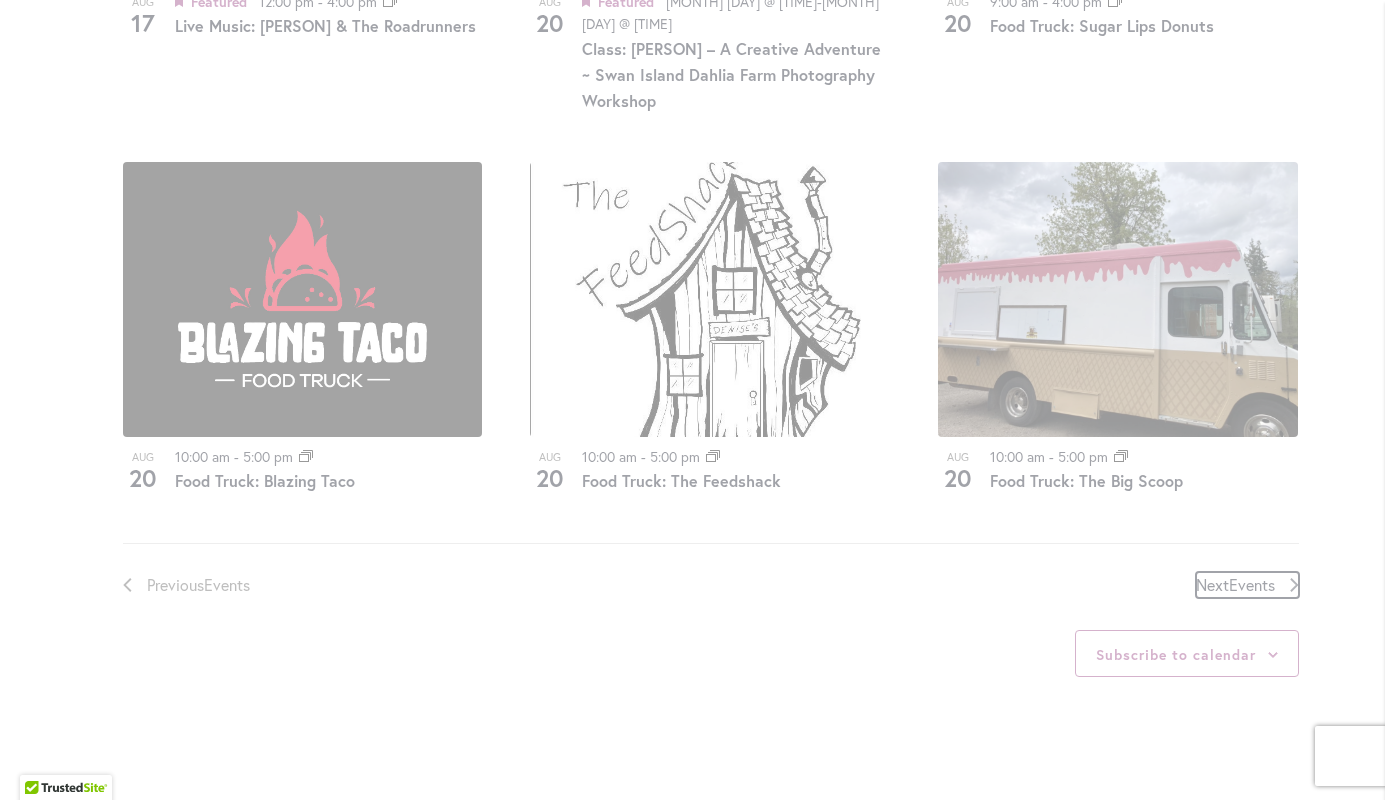 scroll, scrollTop: 986, scrollLeft: 0, axis: vertical 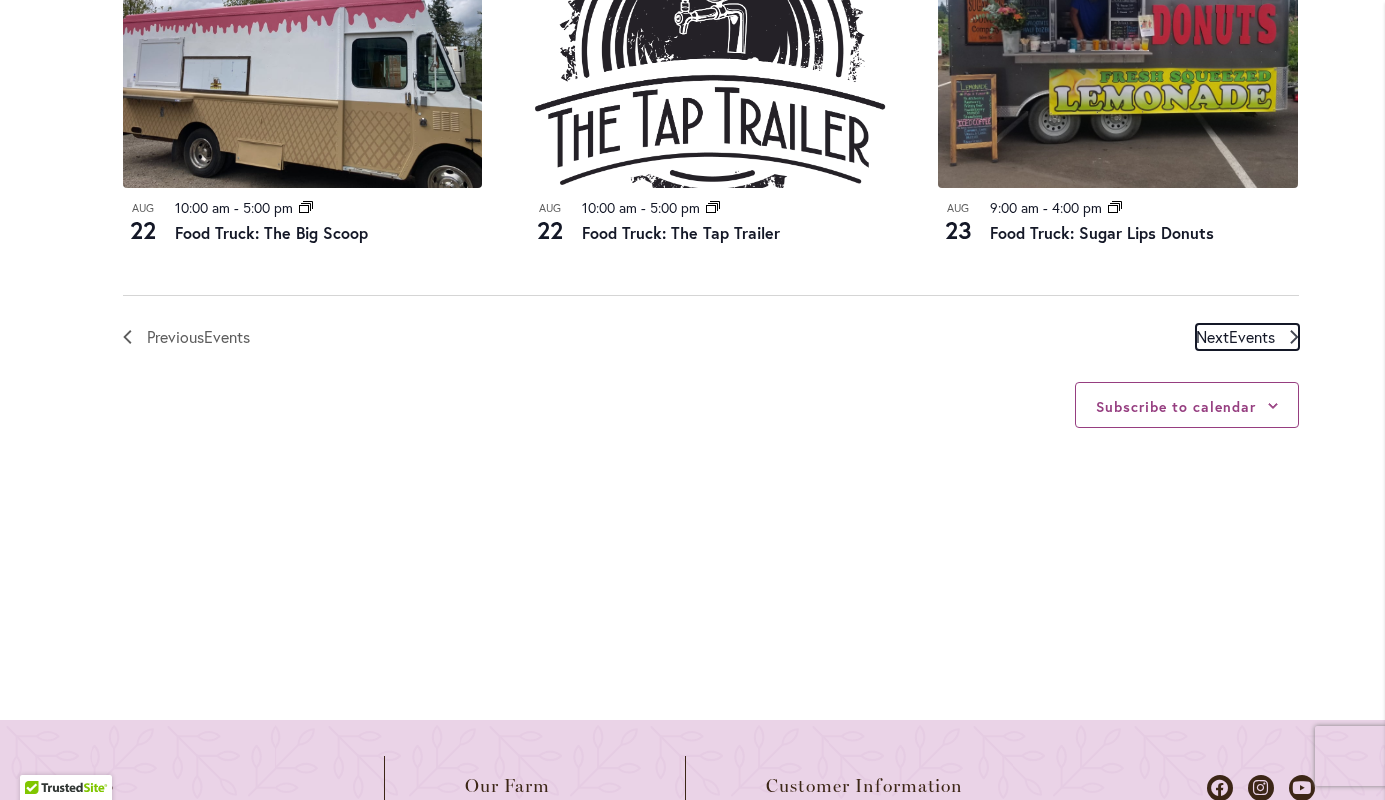 click on "Events" at bounding box center [1252, 336] 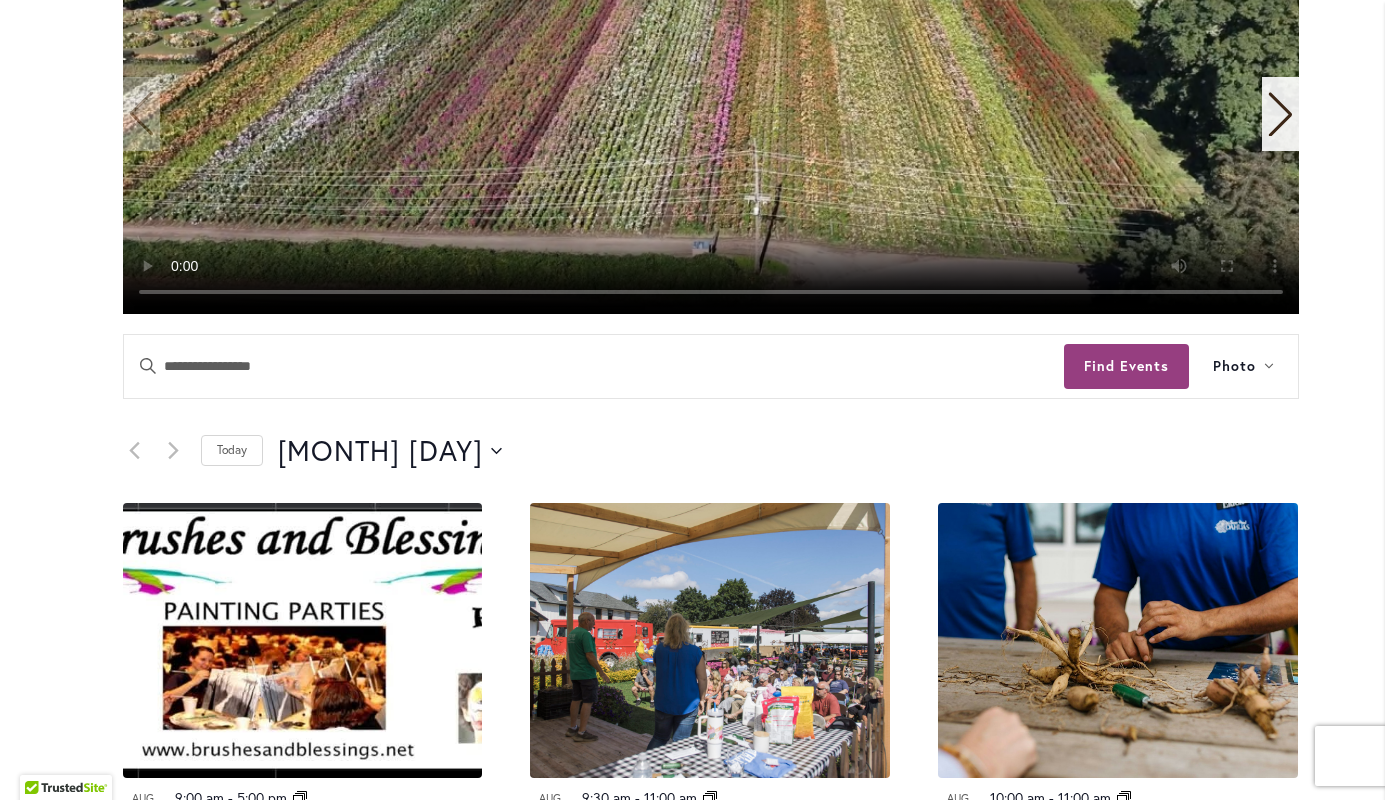 scroll, scrollTop: 286, scrollLeft: 0, axis: vertical 